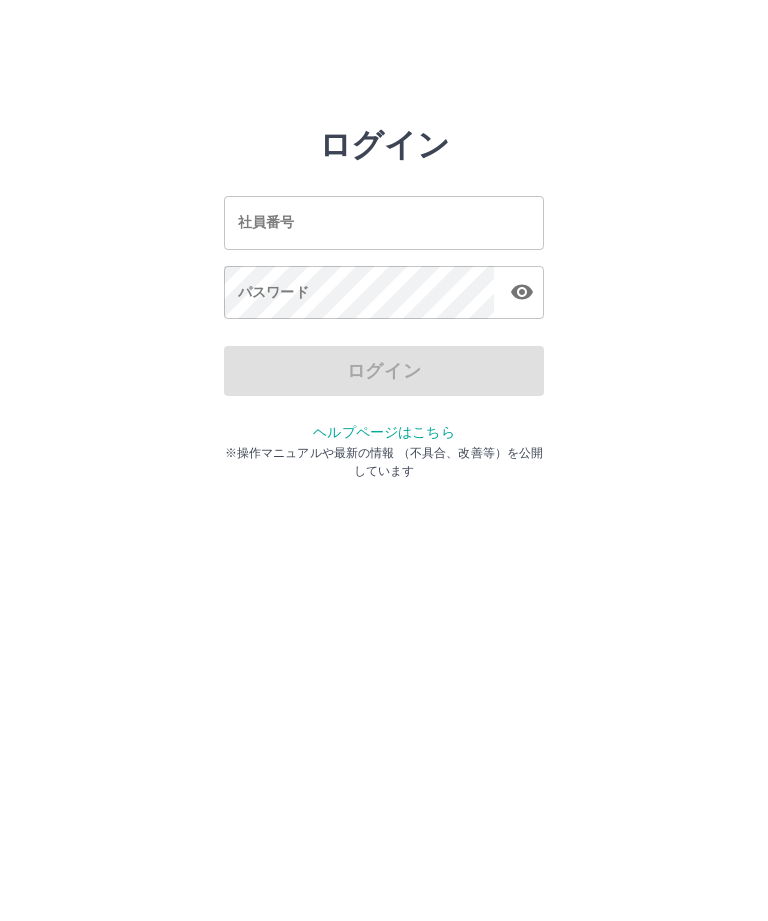 scroll, scrollTop: 0, scrollLeft: 0, axis: both 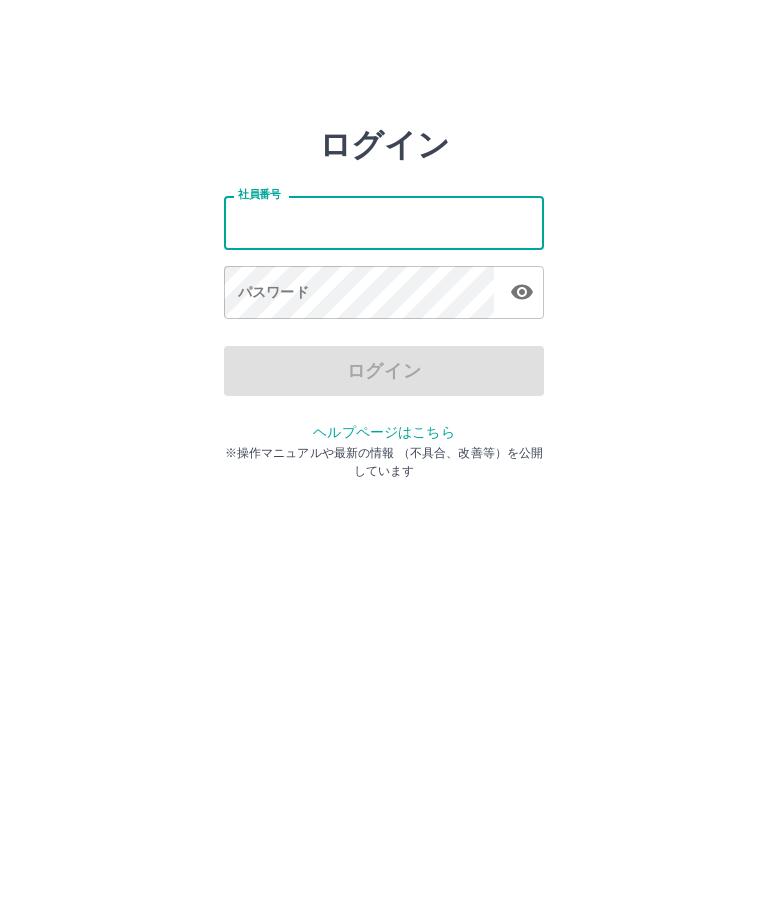 click on "ログイン 社員番号 社員番号 パスワード パスワード ログイン ヘルプページはこちら ※操作マニュアルや最新の情報 （不具合、改善等）を公開しています" at bounding box center [384, 223] 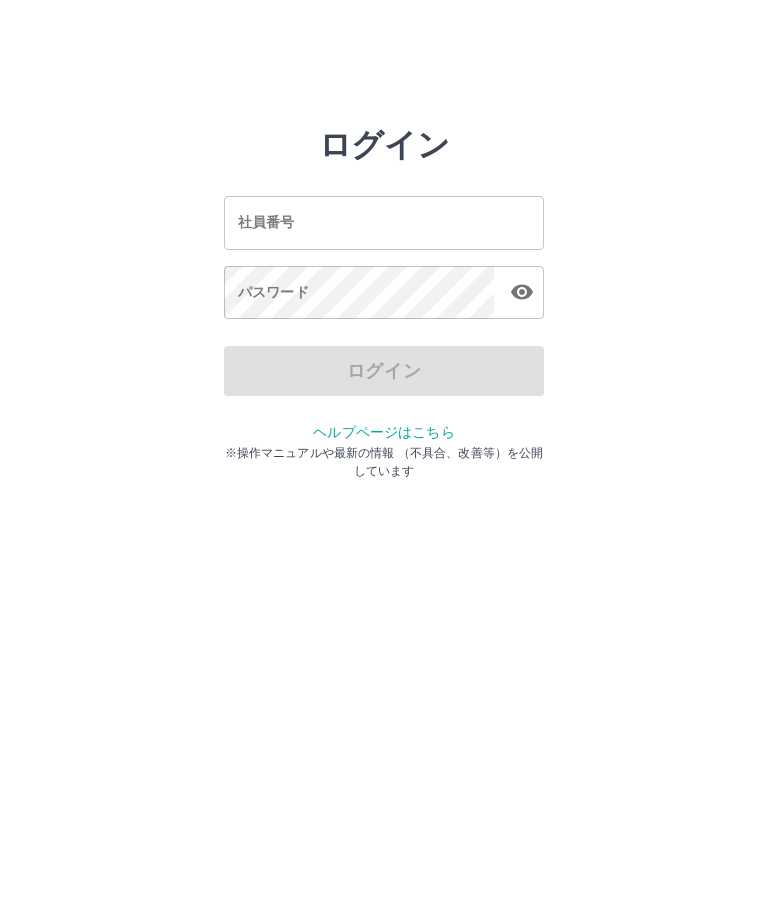 click on "社員番号" at bounding box center (384, 222) 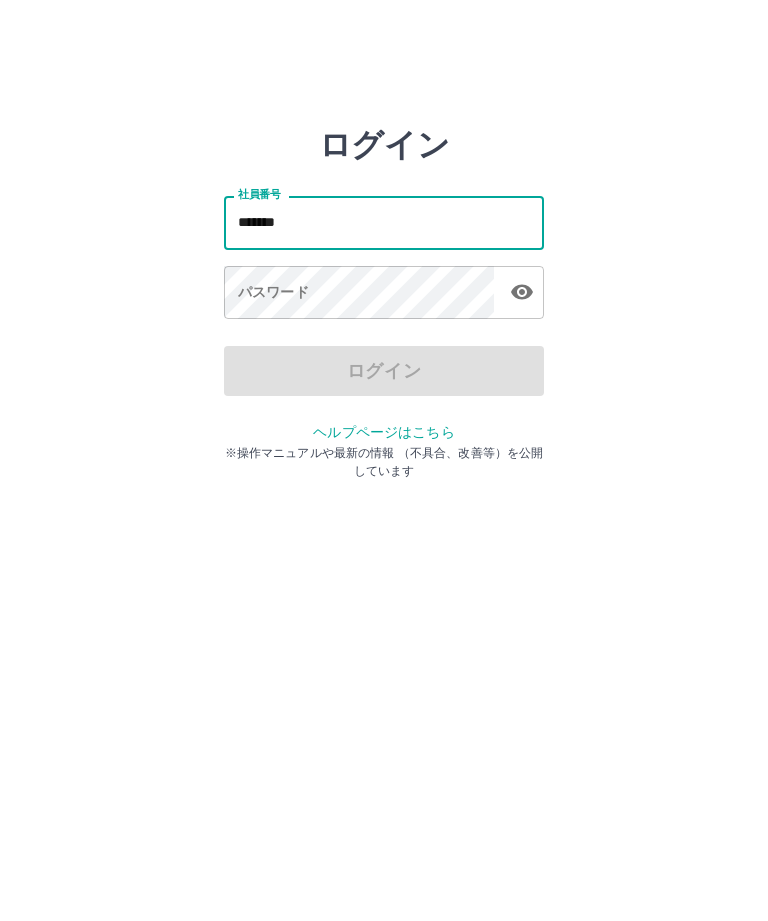 type on "*******" 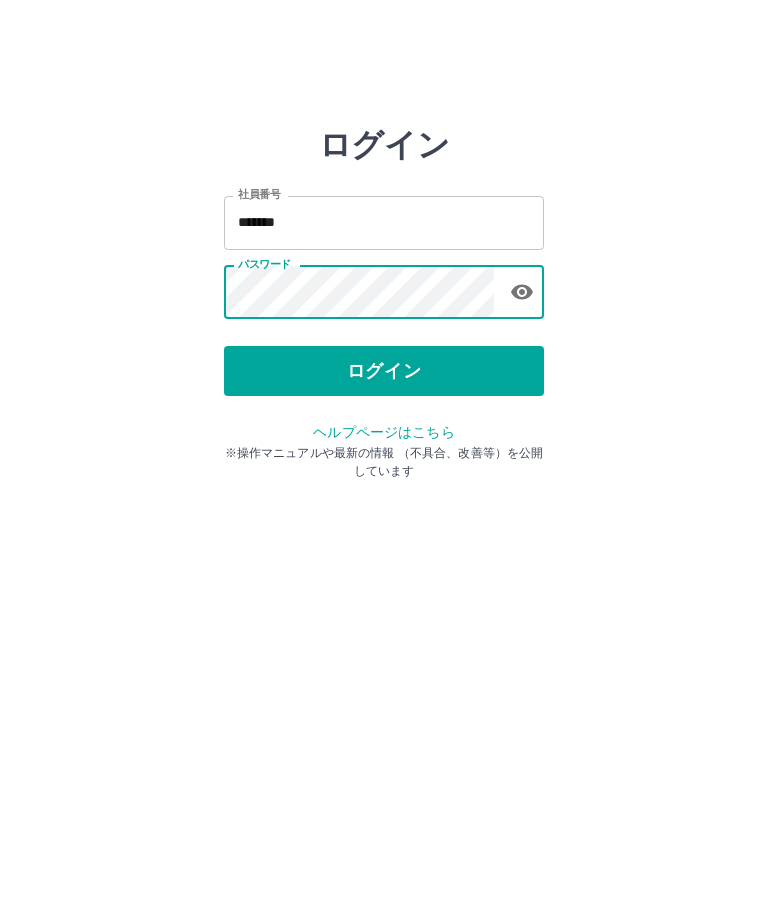 click on "ログイン" at bounding box center [384, 371] 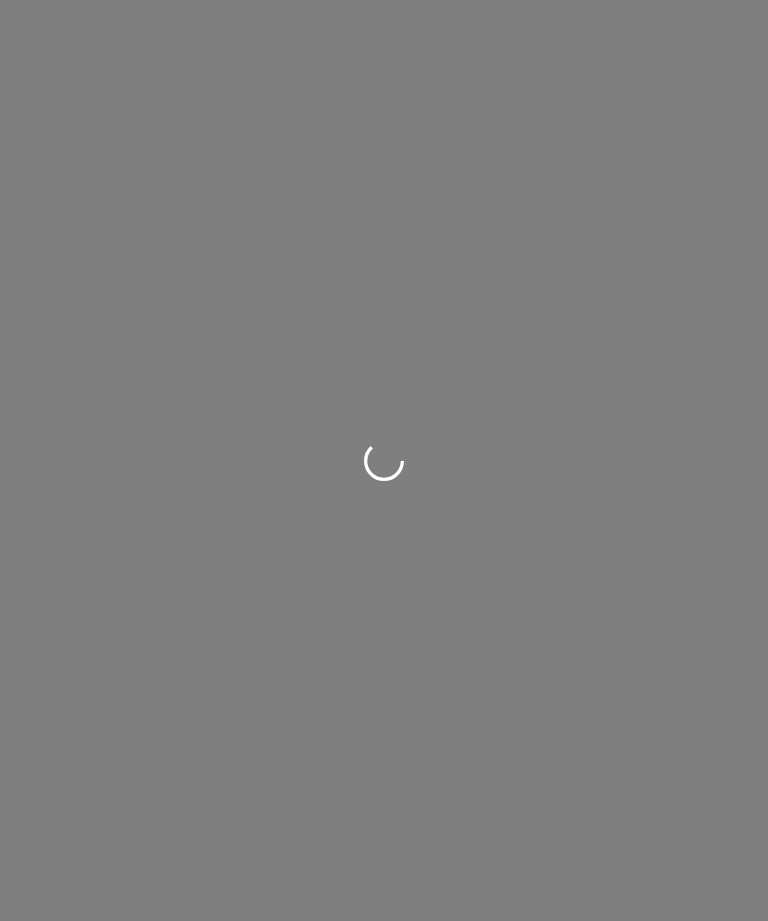 scroll, scrollTop: 0, scrollLeft: 0, axis: both 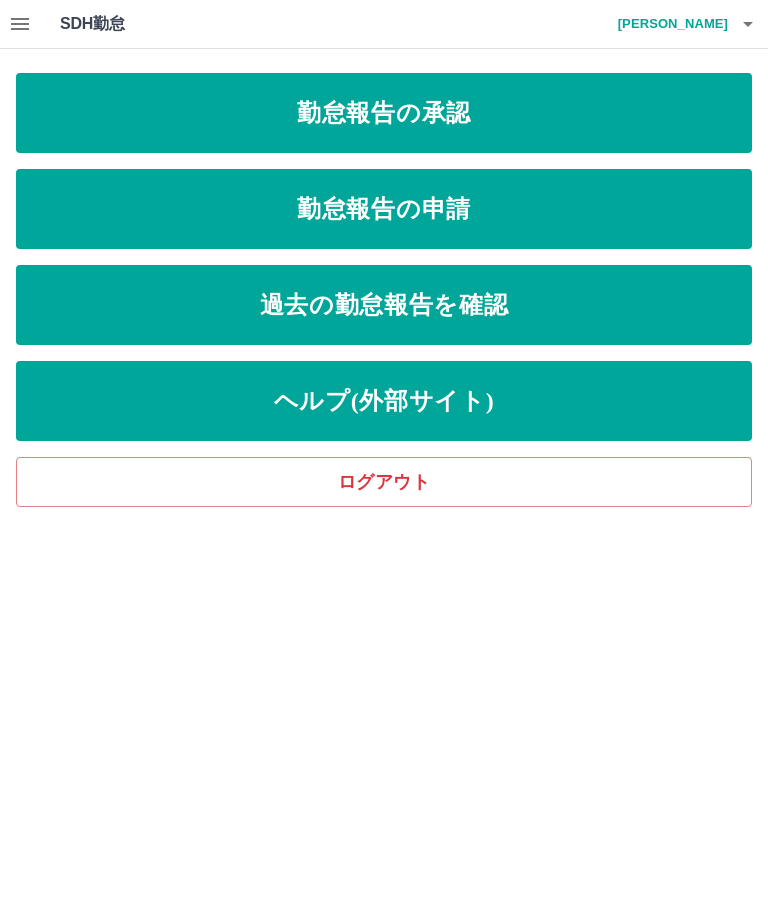 click on "勤怠報告の申請" at bounding box center (384, 209) 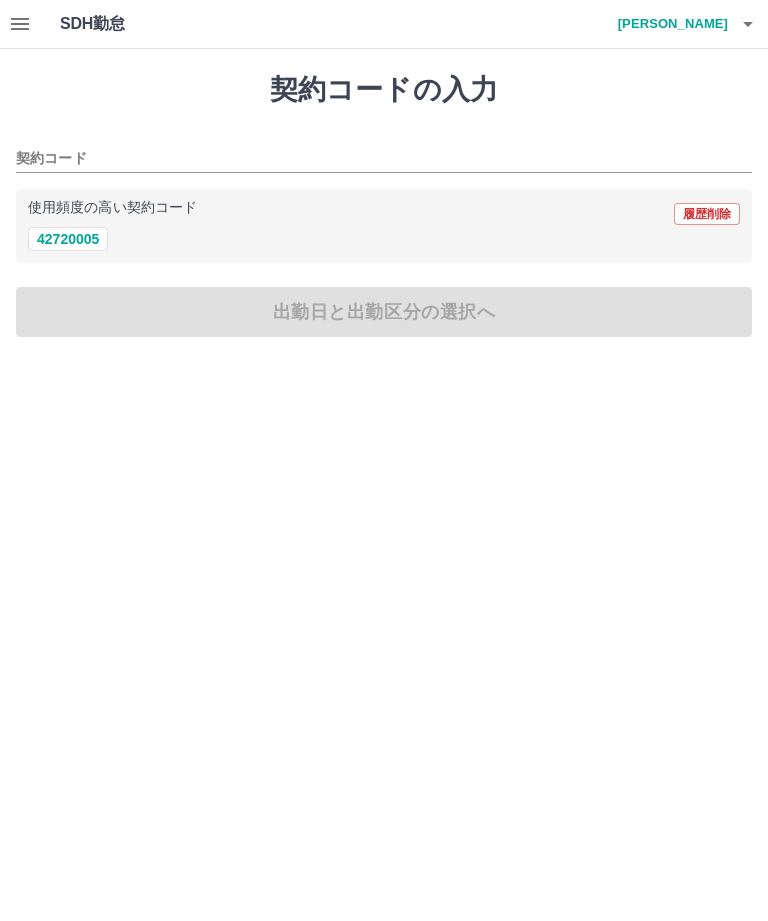 click on "42720005" at bounding box center [68, 239] 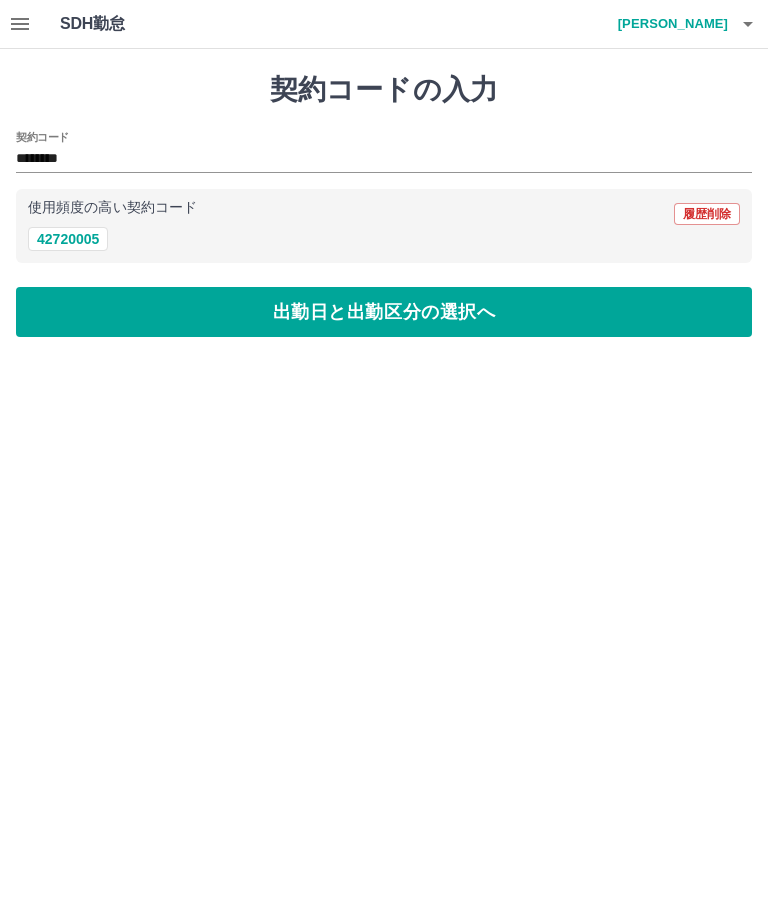 click on "出勤日と出勤区分の選択へ" at bounding box center [384, 312] 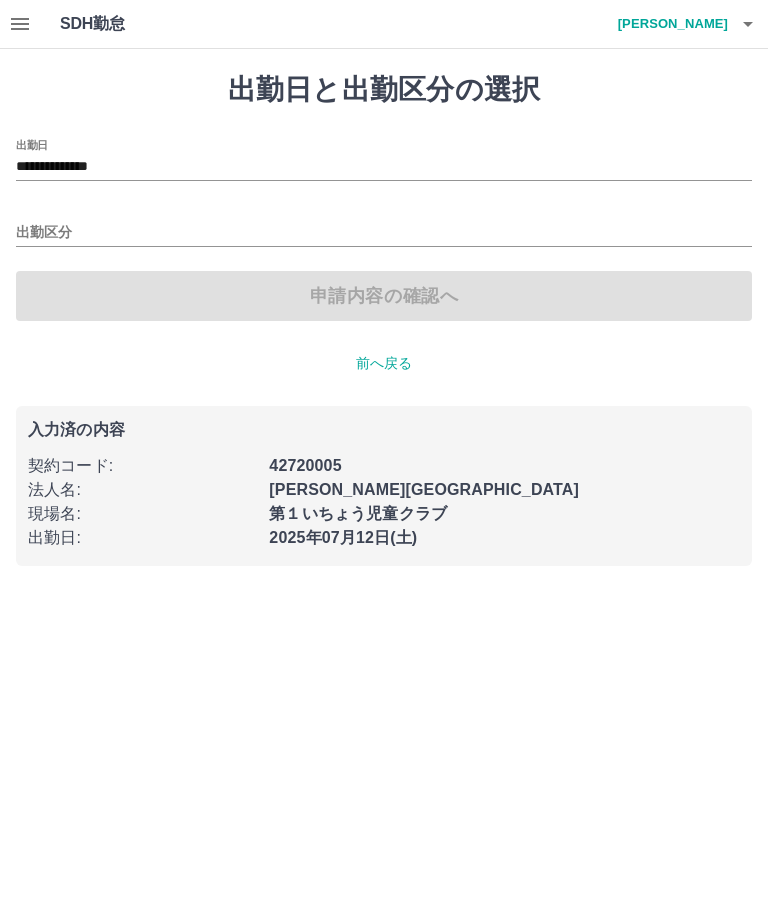 click on "**********" at bounding box center [384, 167] 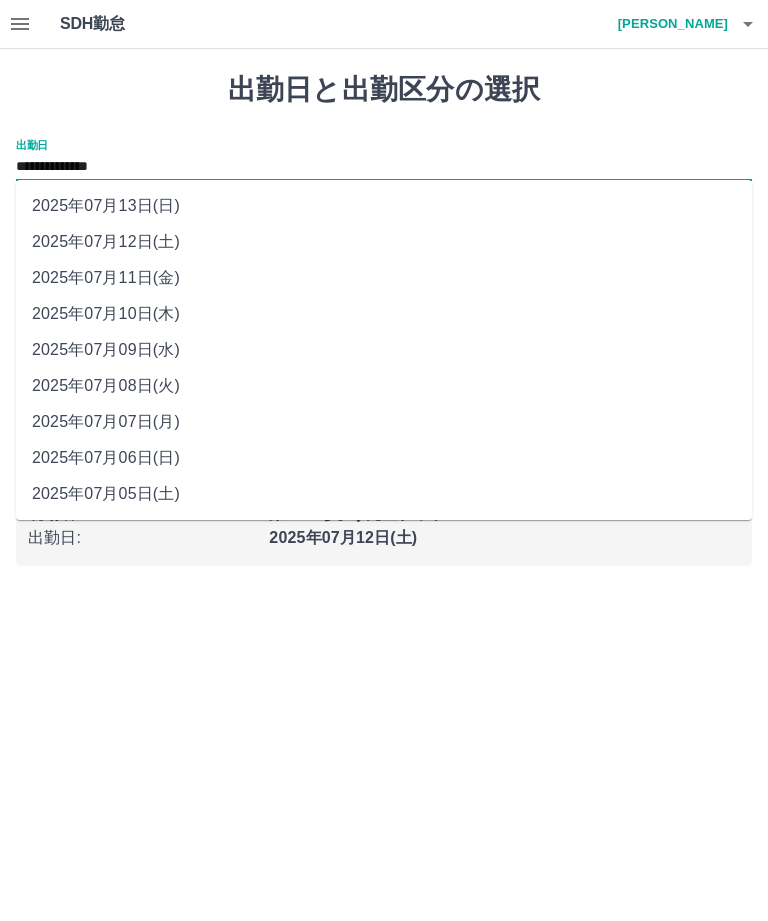 click on "2025年07月11日(金)" at bounding box center (384, 278) 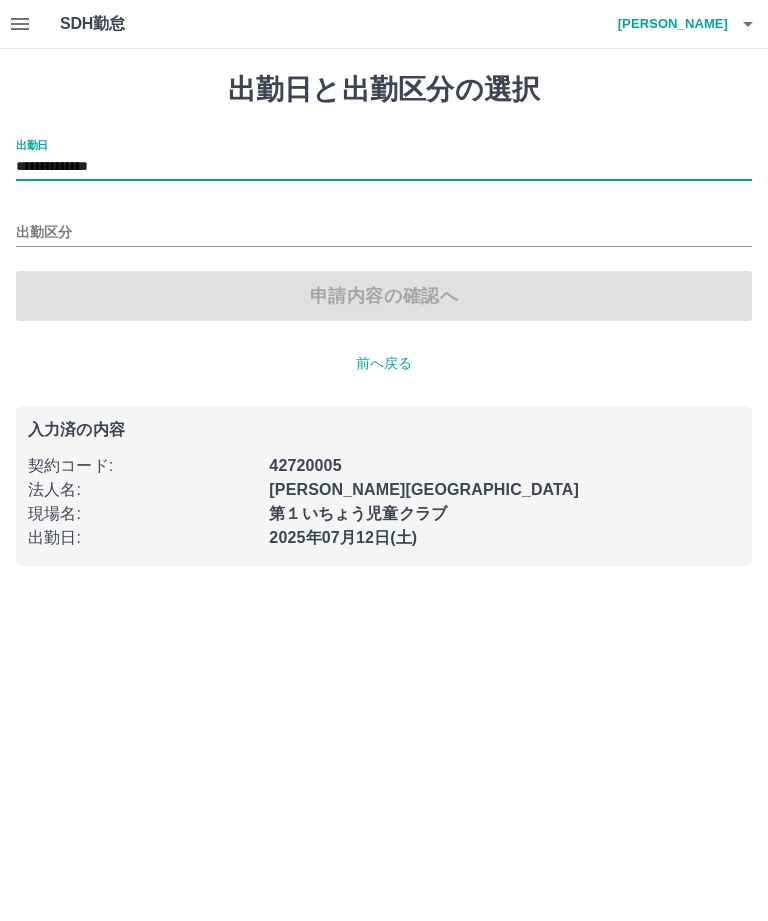 click on "出勤区分" at bounding box center [384, 233] 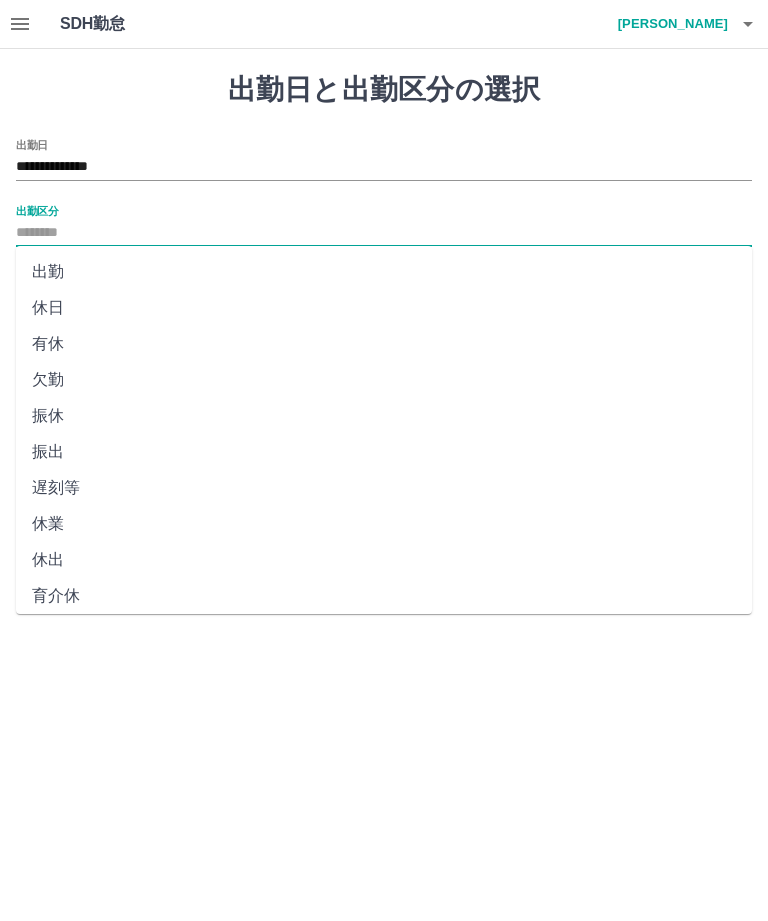 click on "出勤" at bounding box center (384, 272) 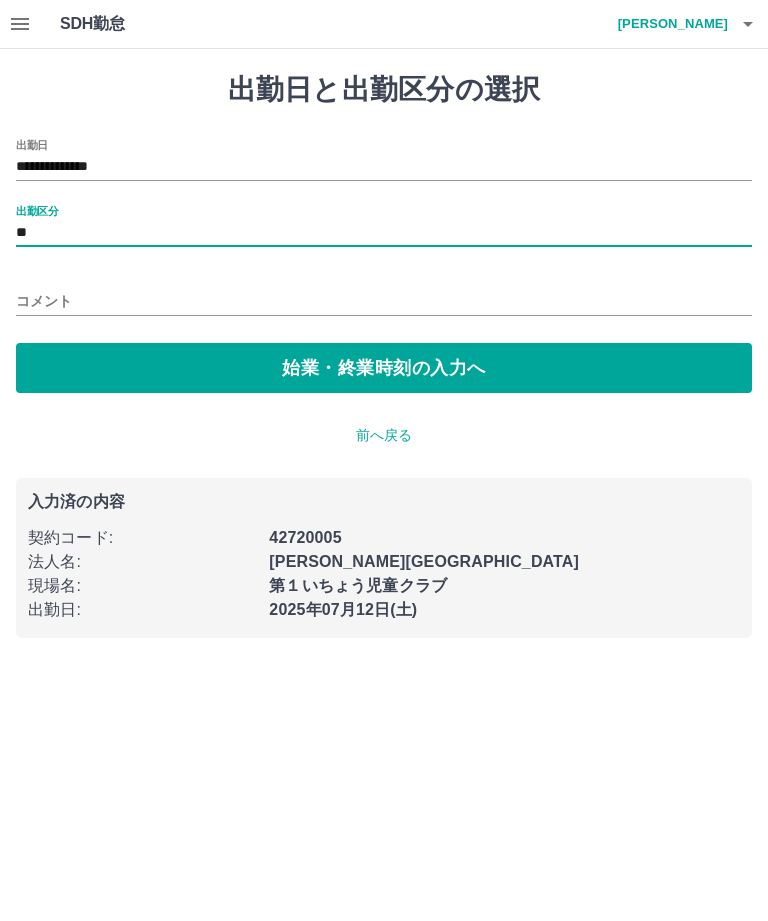 type on "**" 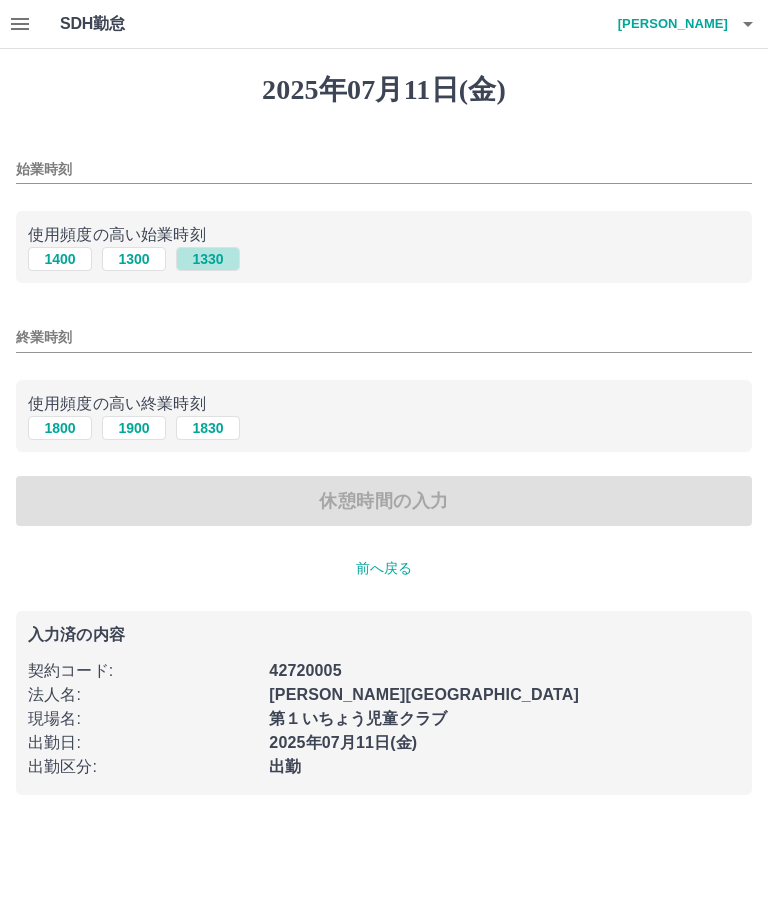 click on "1330" at bounding box center [208, 259] 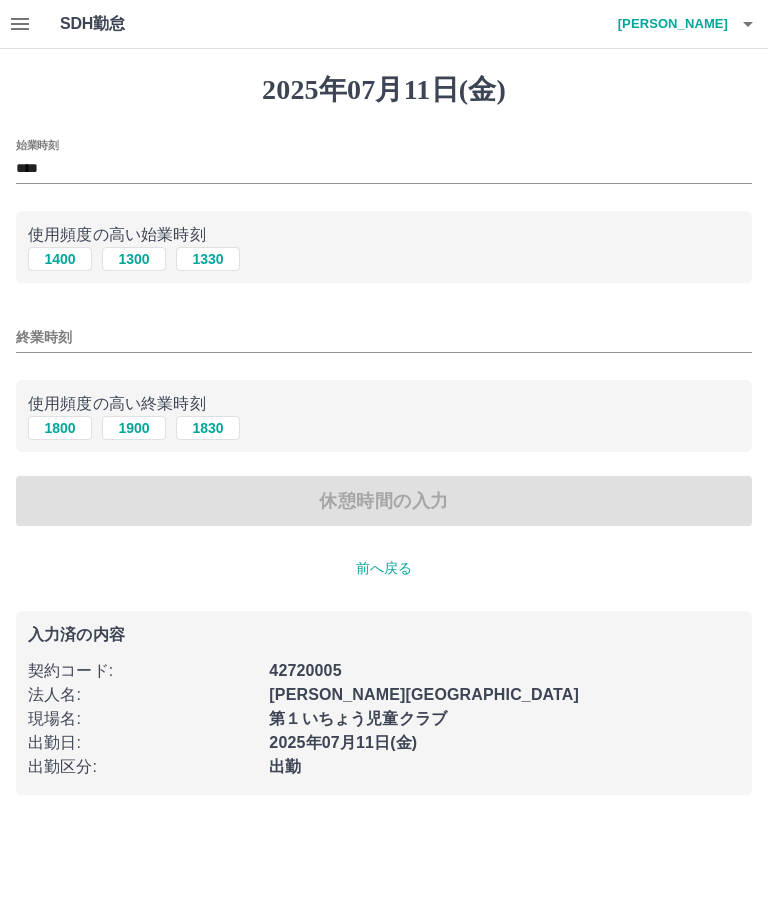 click on "1830" at bounding box center [208, 428] 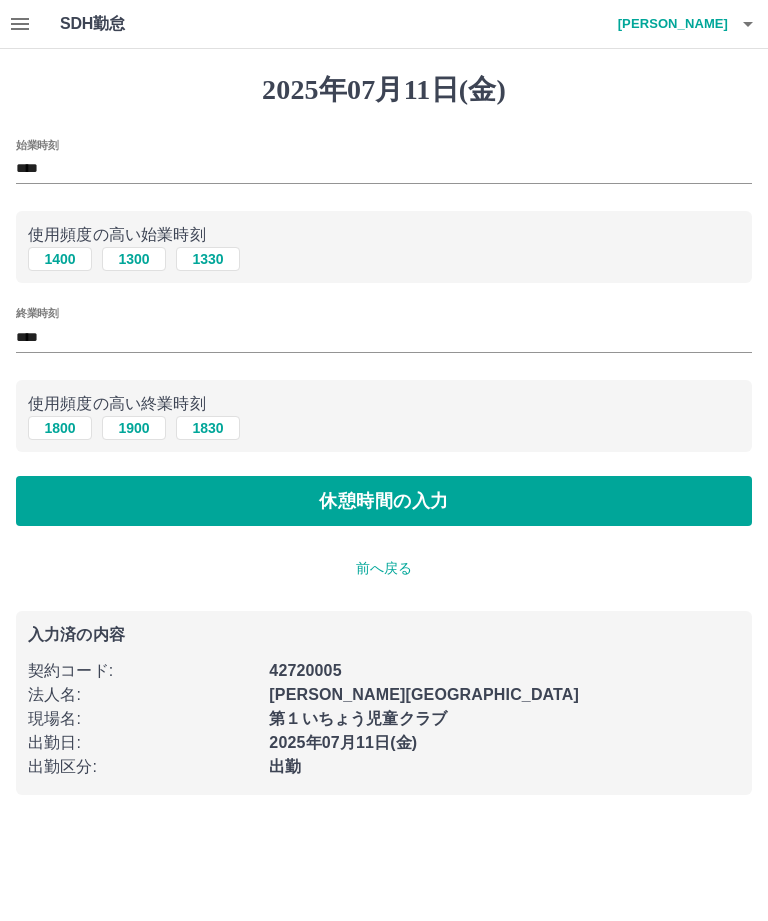 click on "休憩時間の入力" at bounding box center [384, 501] 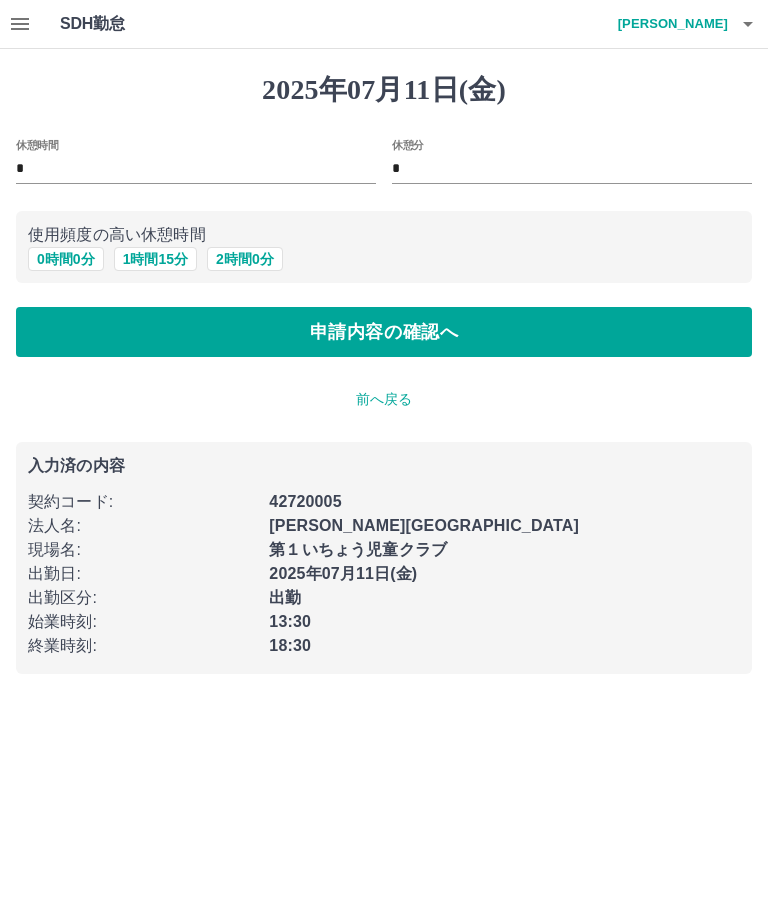 click on "0 時間 0 分" at bounding box center (66, 259) 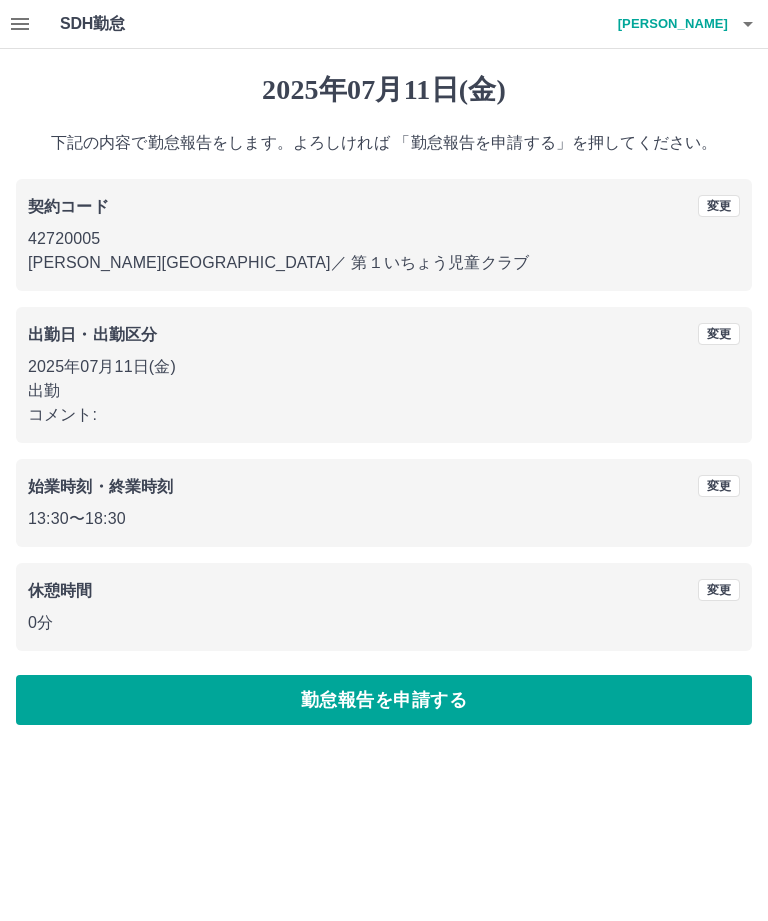 click on "勤怠報告を申請する" at bounding box center (384, 700) 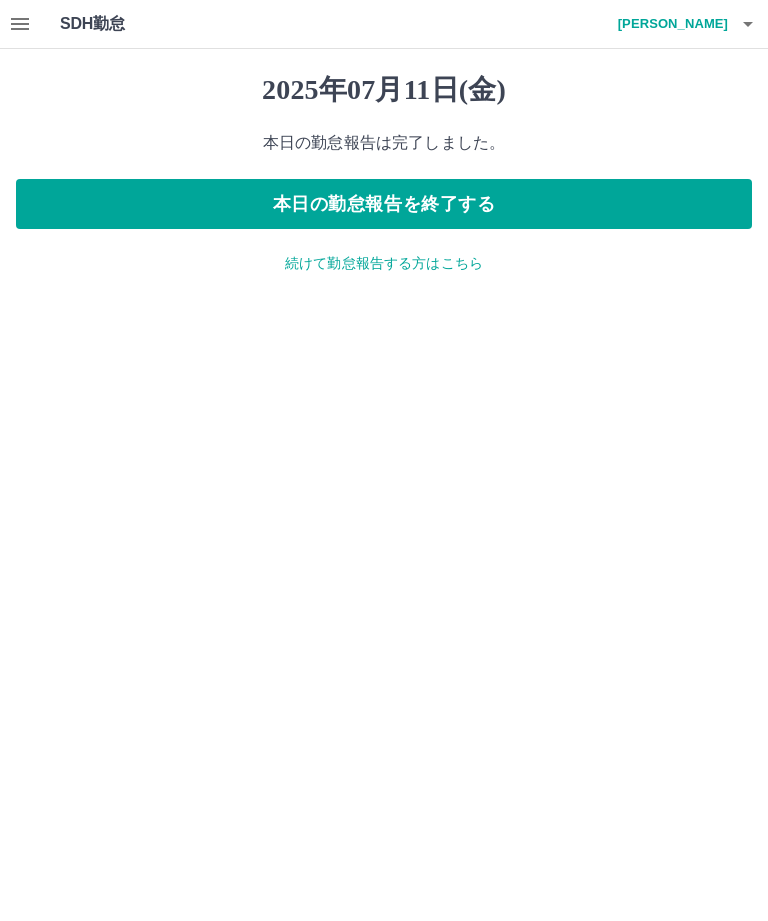 click on "続けて勤怠報告する方はこちら" at bounding box center (384, 263) 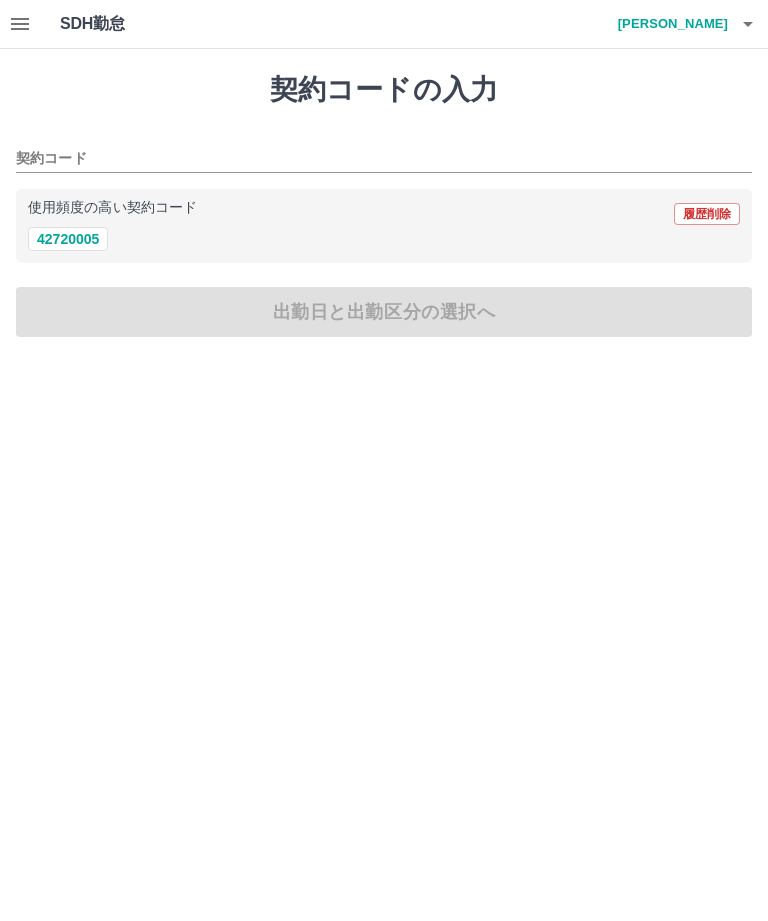 click on "42720005" at bounding box center [68, 239] 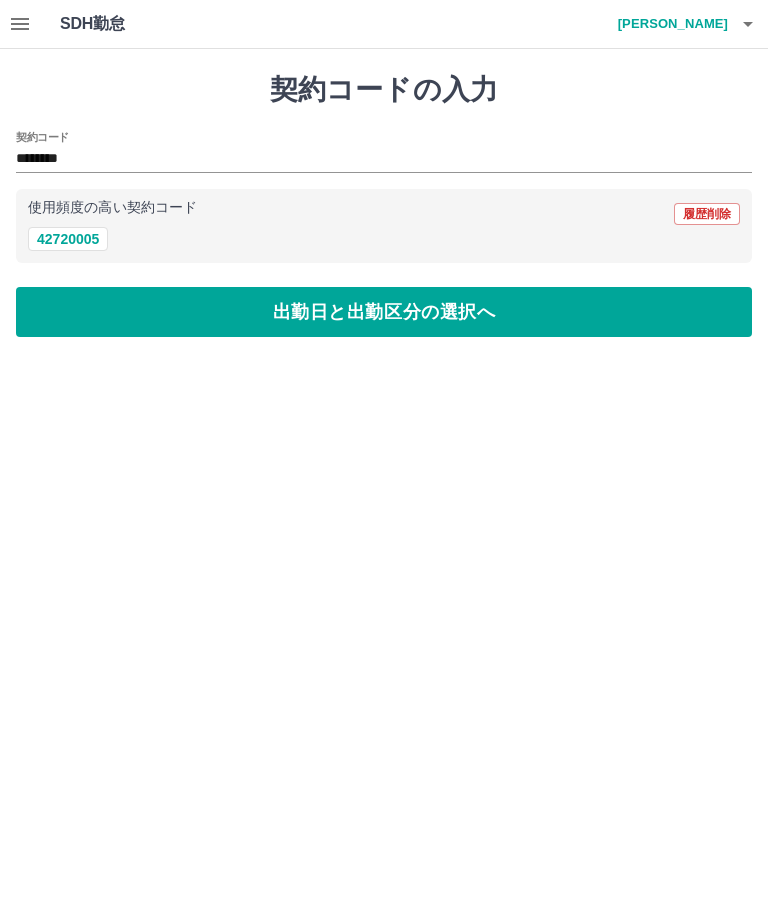 click on "出勤日と出勤区分の選択へ" at bounding box center [384, 312] 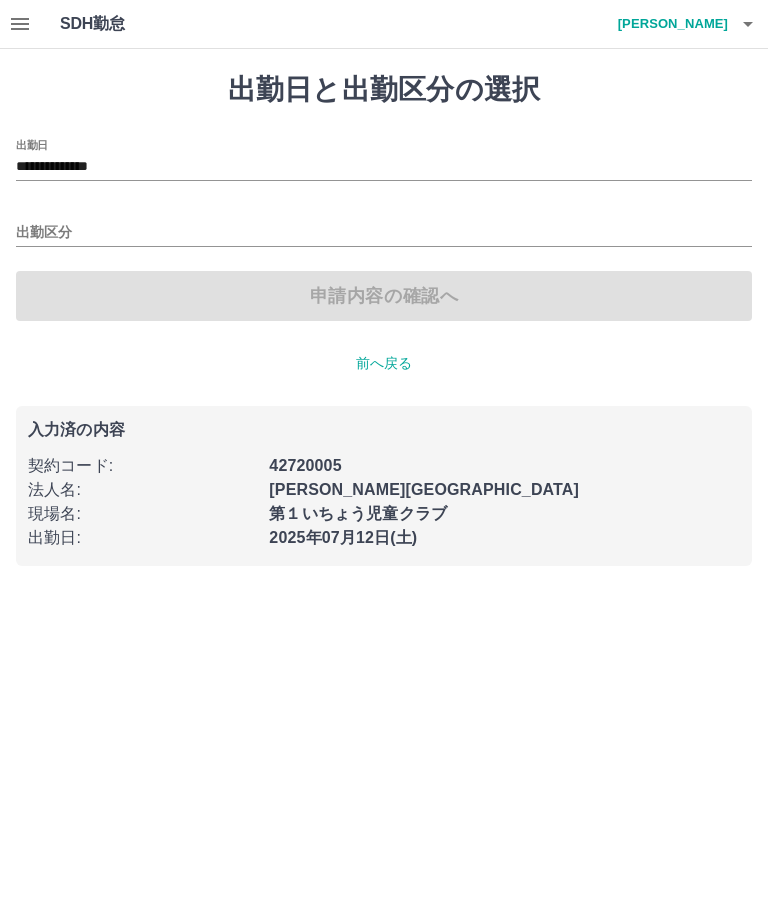 click on "出勤区分" at bounding box center [384, 233] 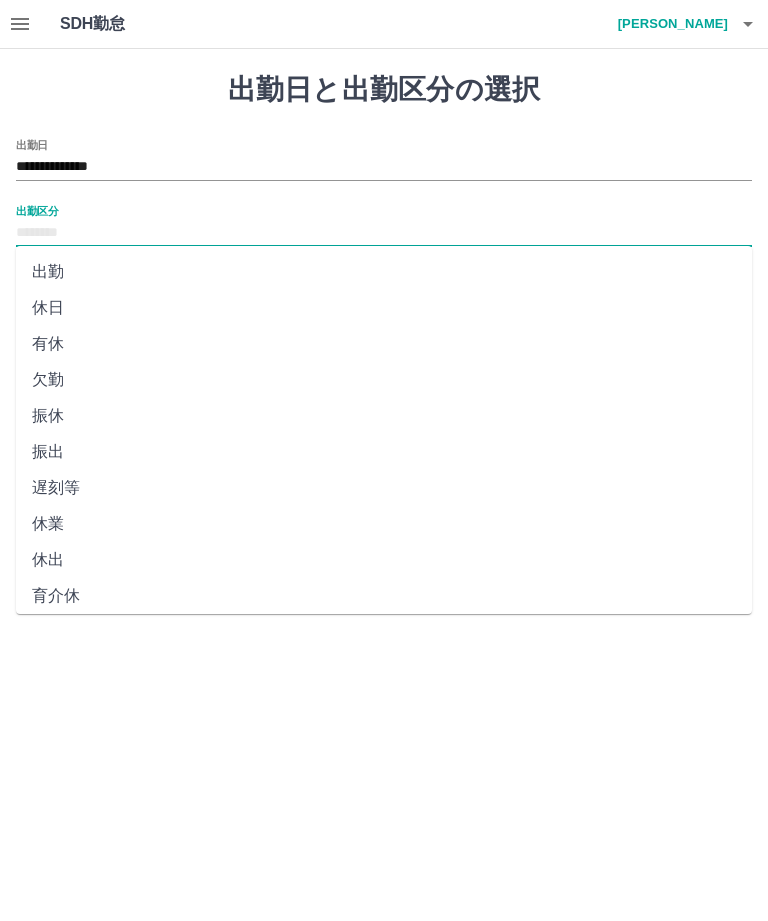 click on "出勤" at bounding box center [384, 272] 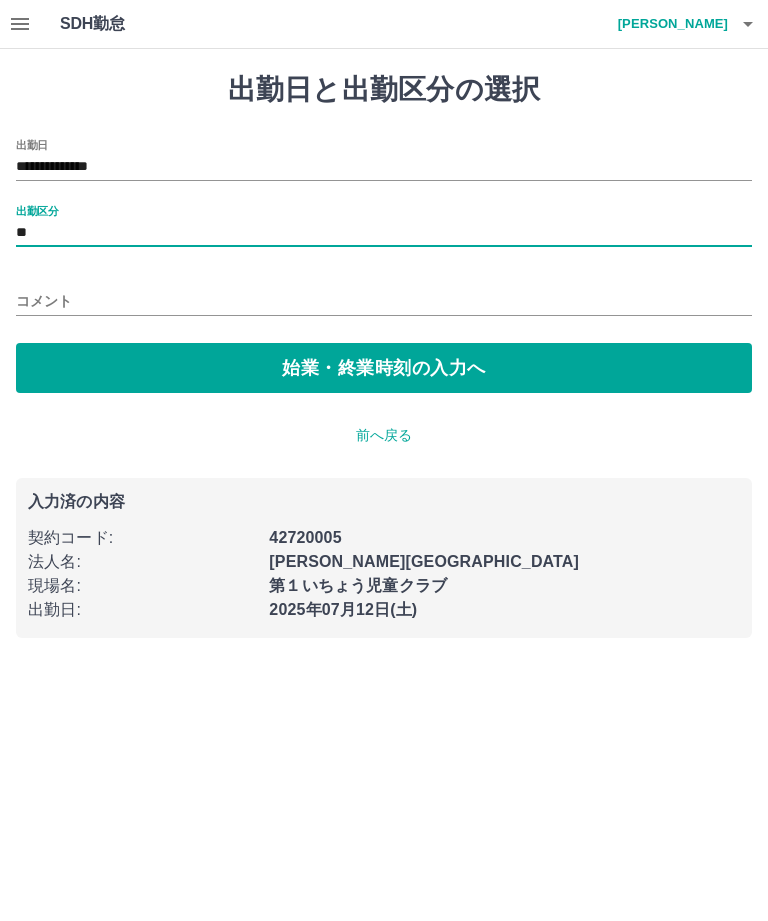type on "**" 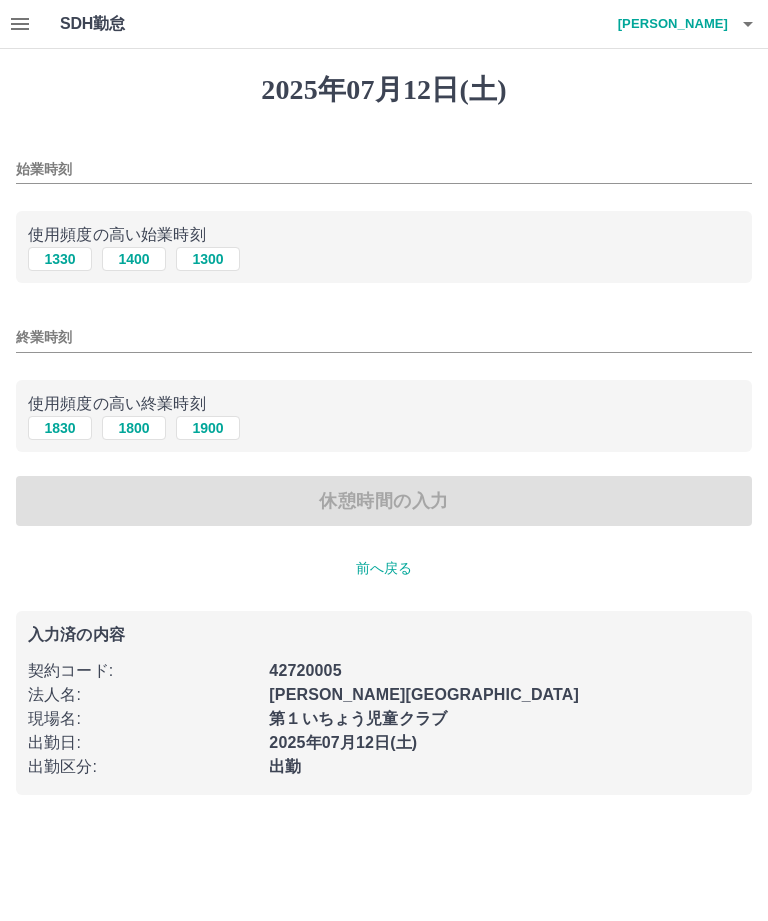 click on "始業時刻" at bounding box center [384, 169] 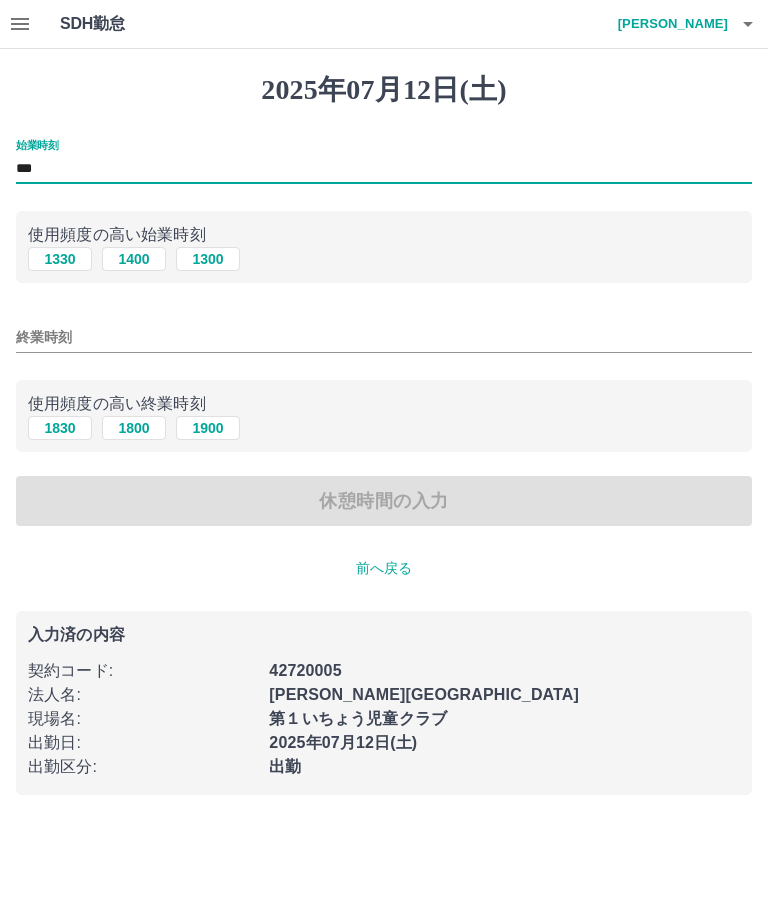 type on "***" 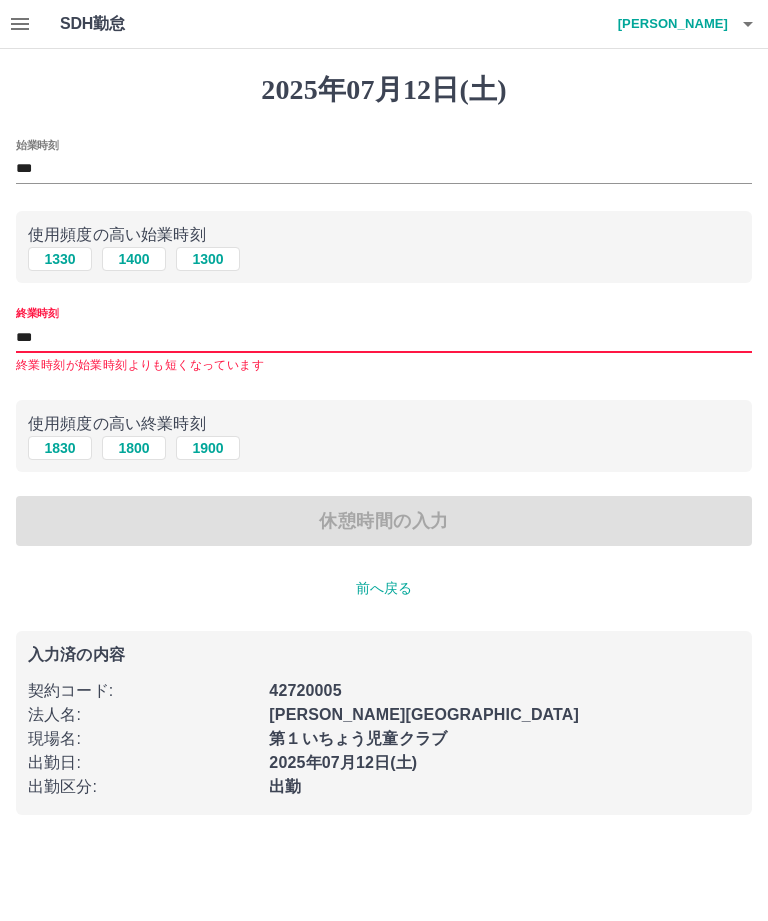 type on "****" 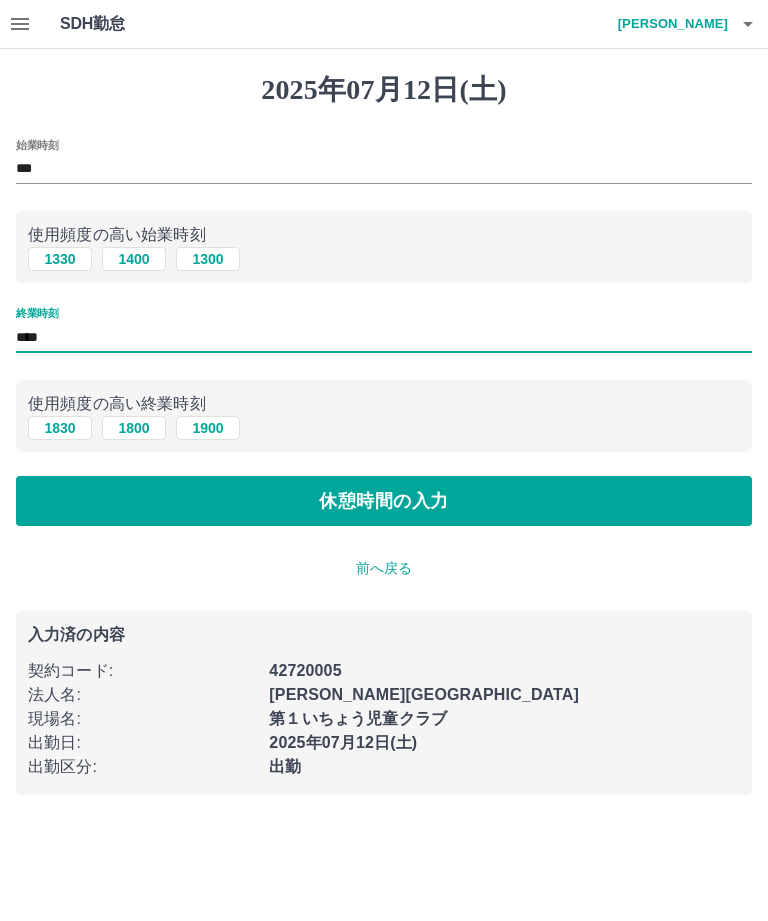 click on "休憩時間の入力" at bounding box center (384, 501) 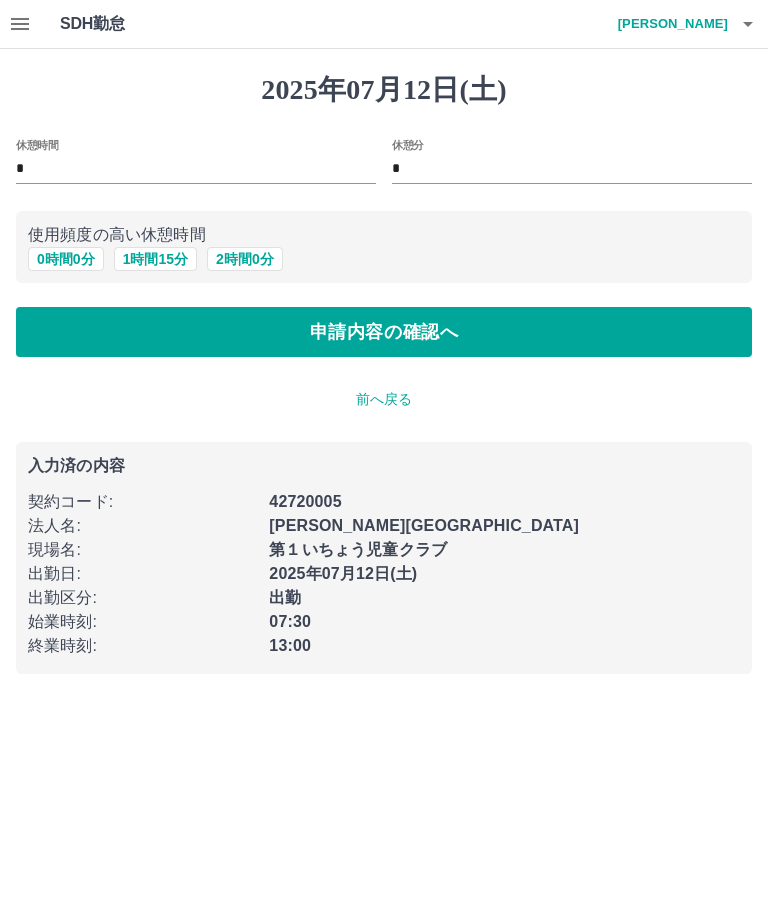 click on "0 時間 0 分" at bounding box center (66, 259) 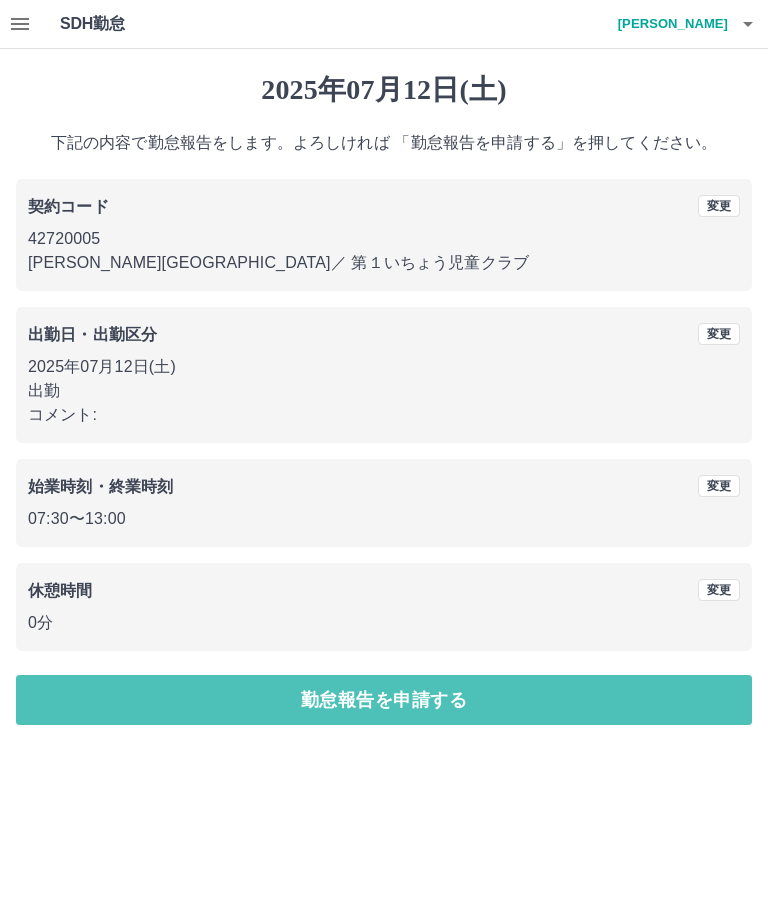 click on "勤怠報告を申請する" at bounding box center (384, 700) 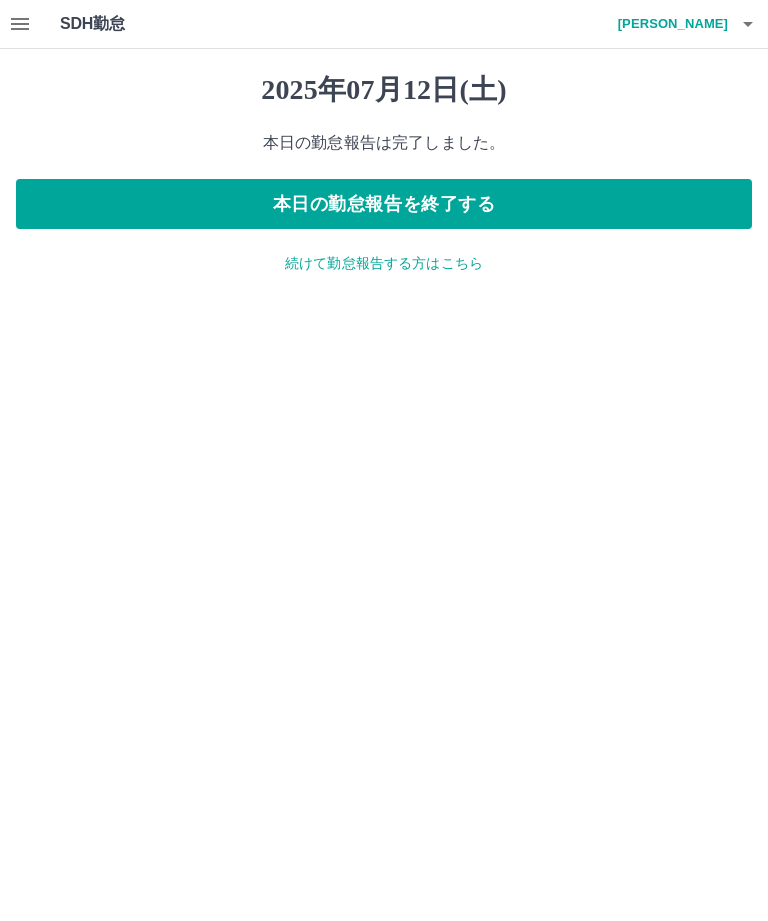 click on "本日の勤怠報告を終了する" at bounding box center (384, 204) 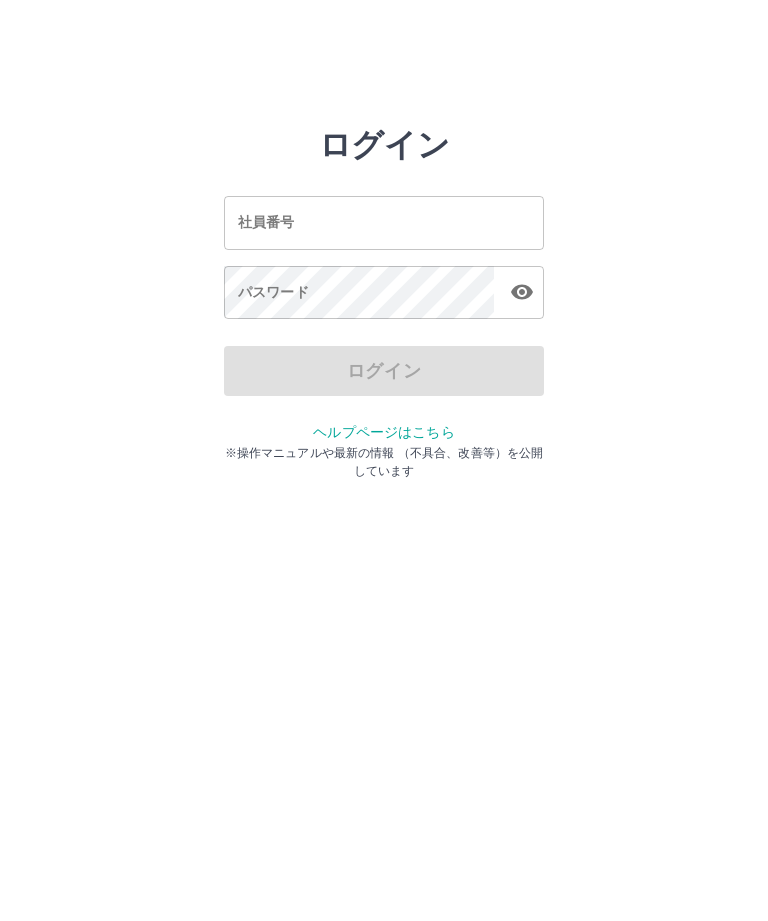 scroll, scrollTop: 0, scrollLeft: 0, axis: both 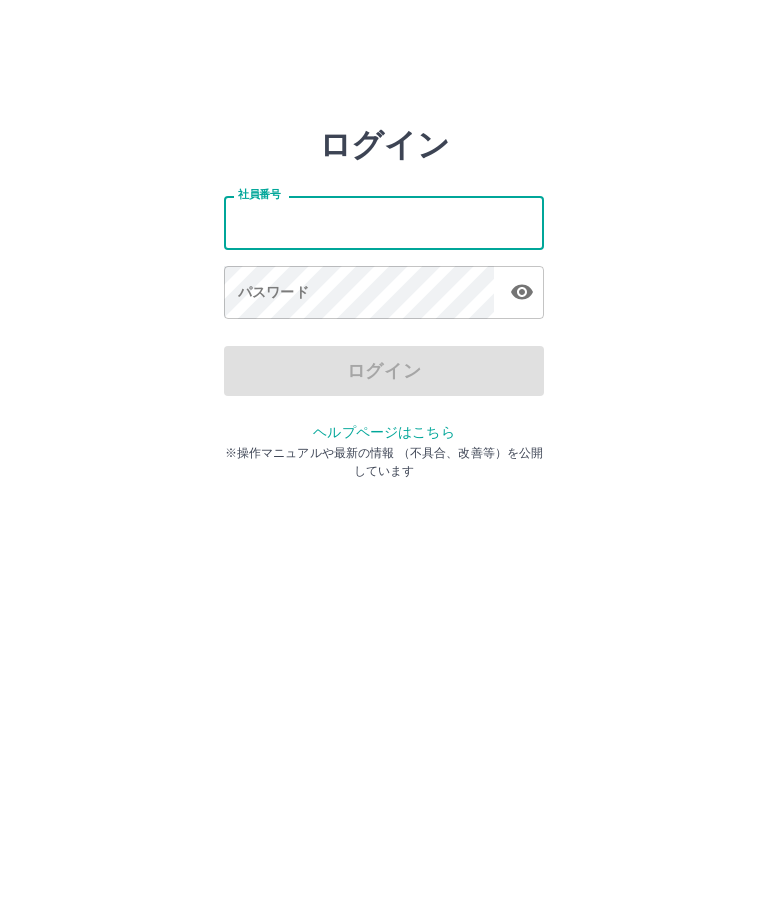 click on "社員番号" at bounding box center (384, 222) 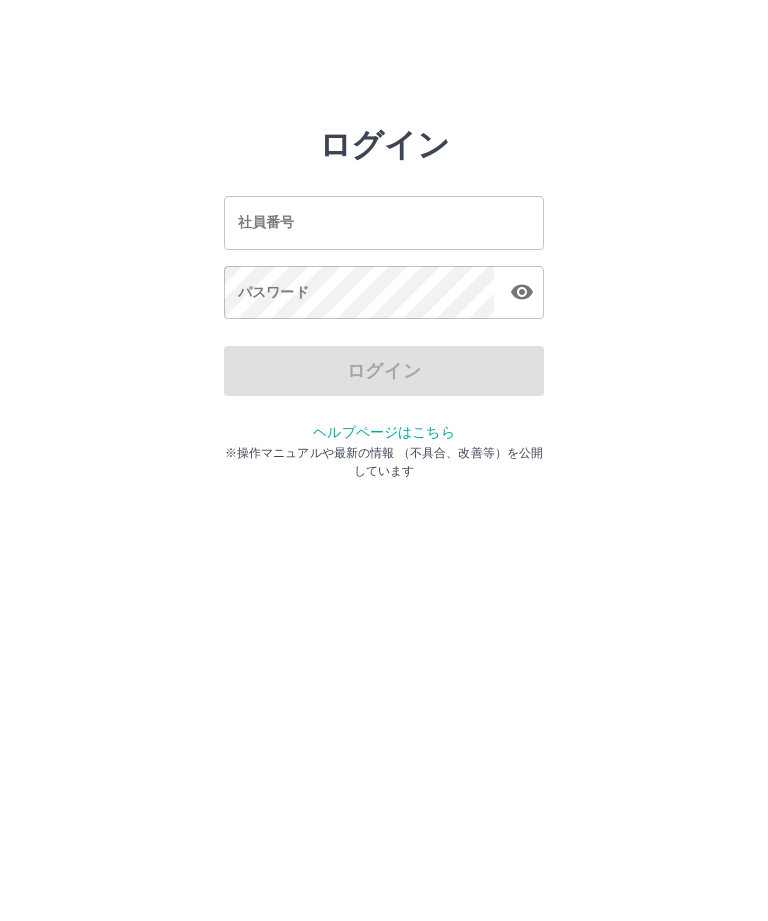 click on "社員番号" at bounding box center [384, 222] 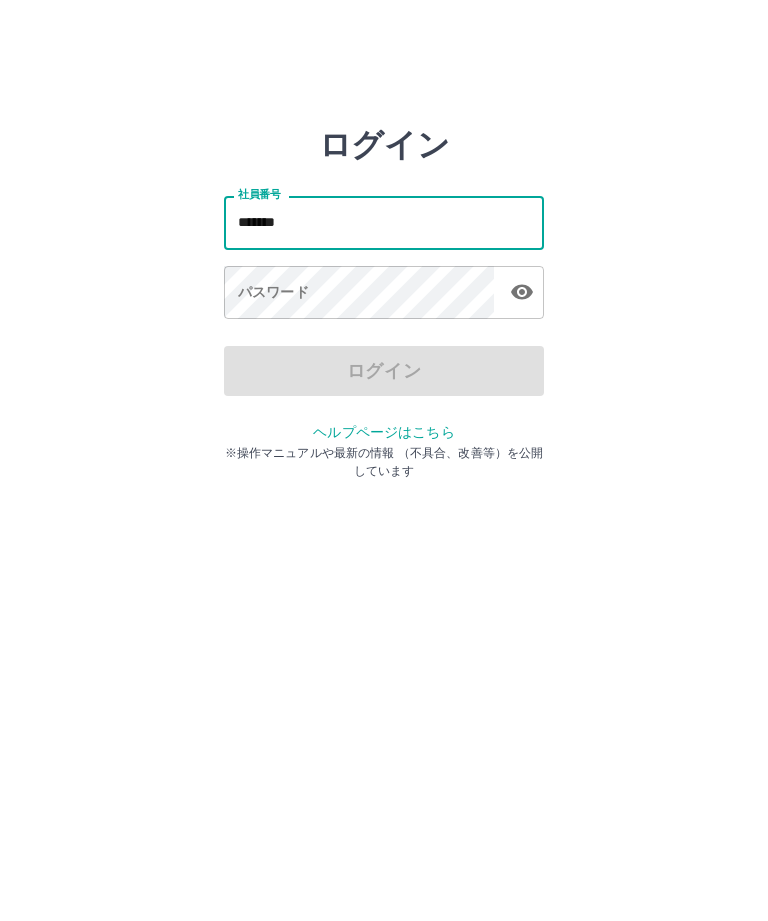 type on "*******" 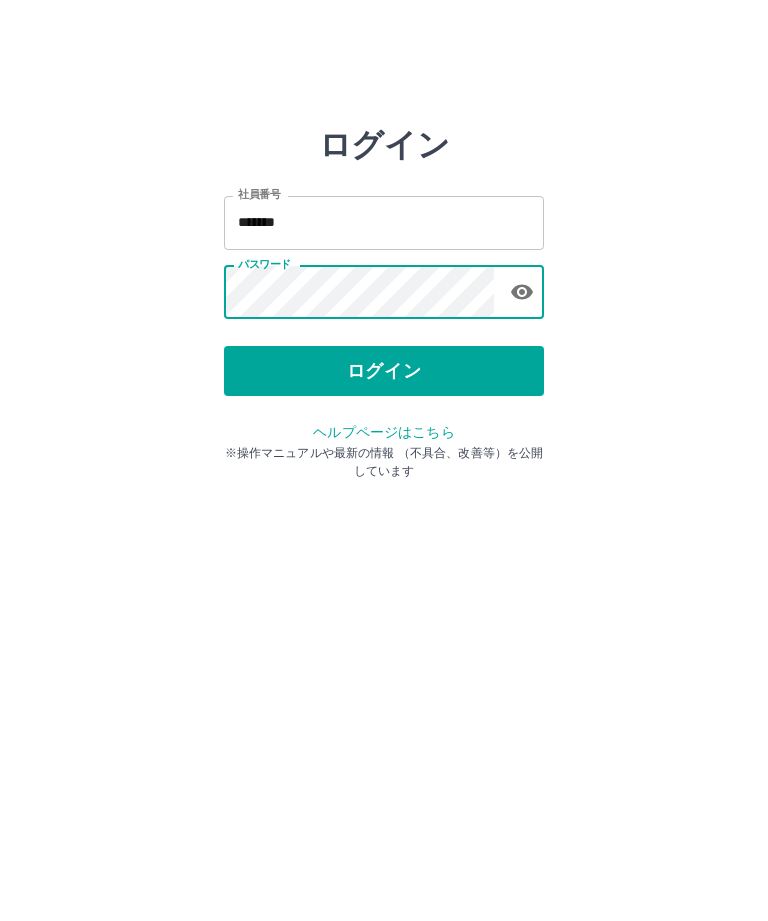 click on "ログイン" at bounding box center (384, 371) 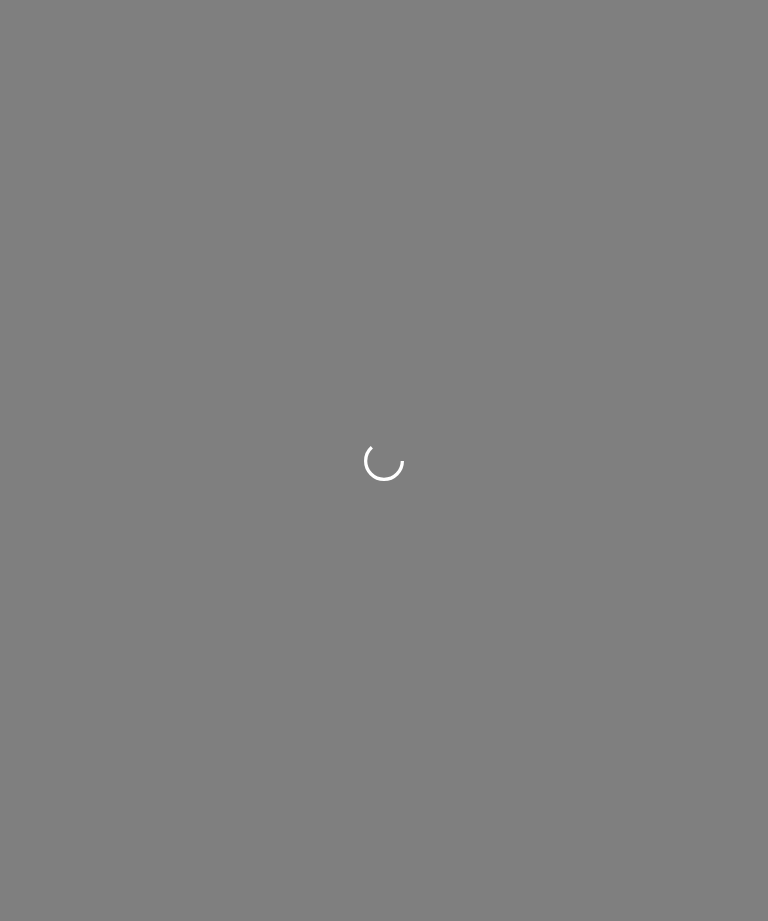 scroll, scrollTop: 0, scrollLeft: 0, axis: both 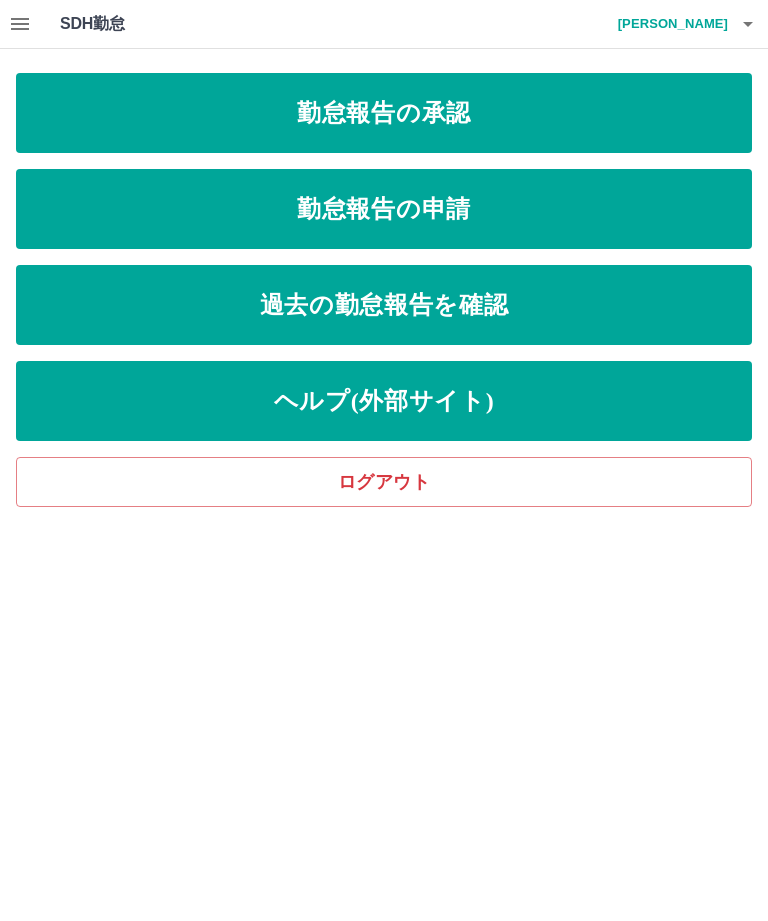 click on "勤怠報告の承認" at bounding box center (384, 113) 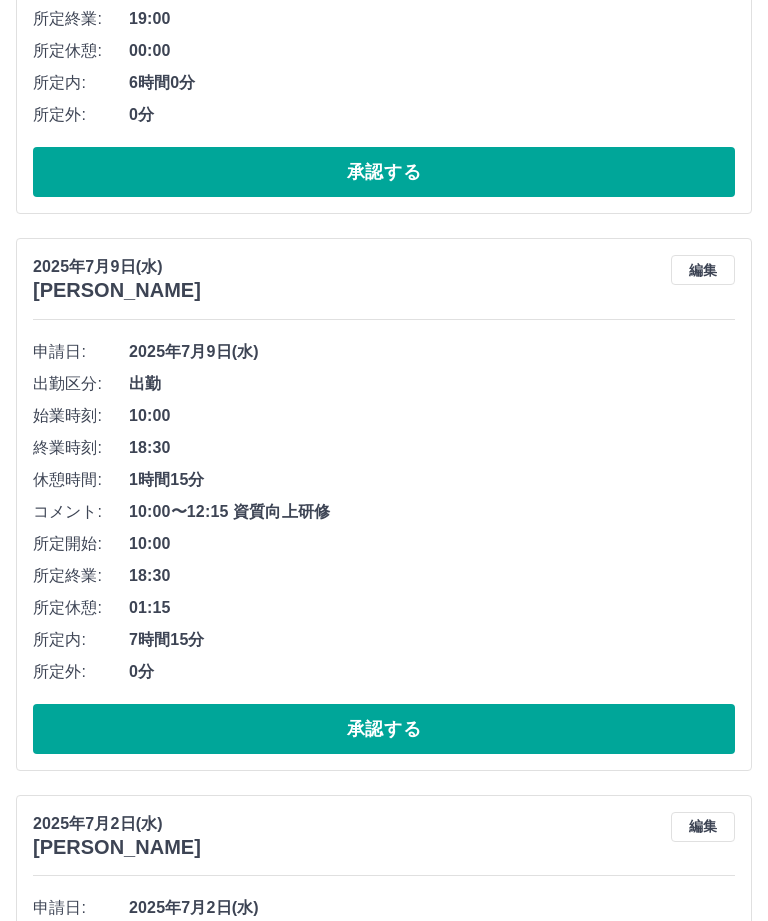 scroll, scrollTop: 7184, scrollLeft: 0, axis: vertical 